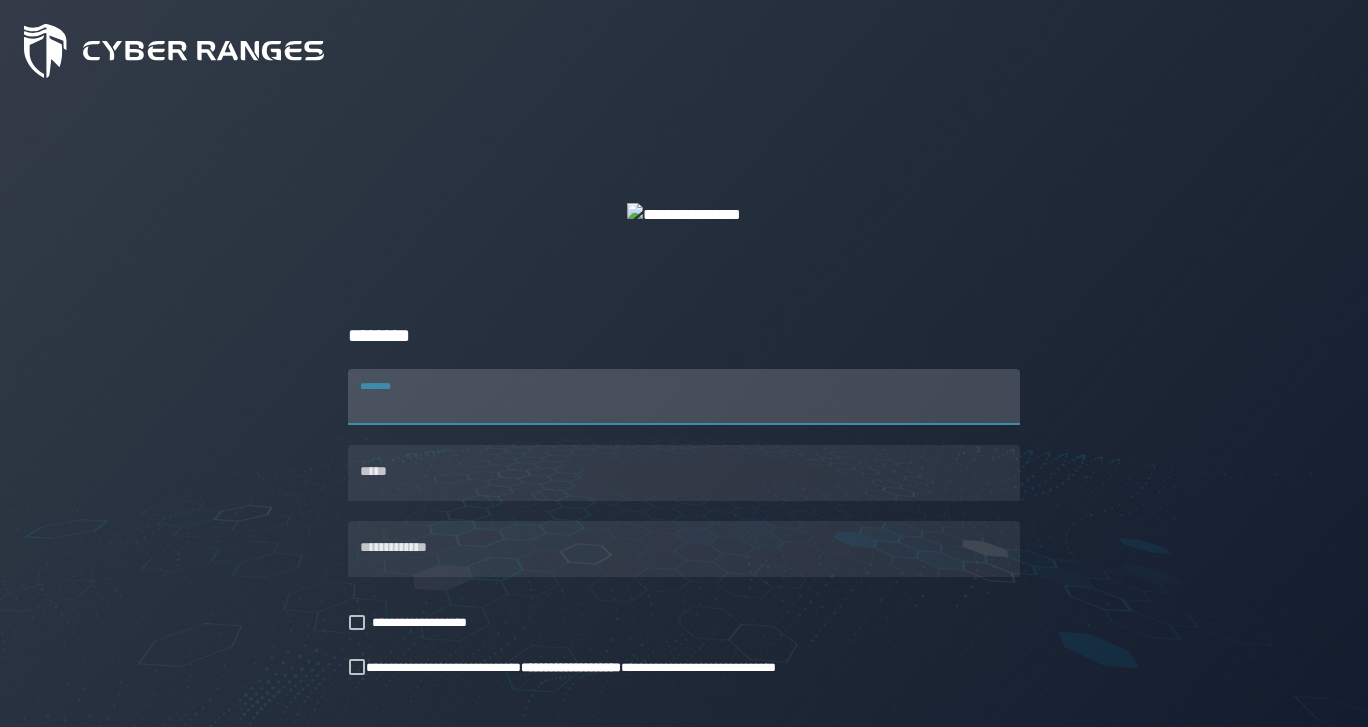 scroll, scrollTop: 0, scrollLeft: 0, axis: both 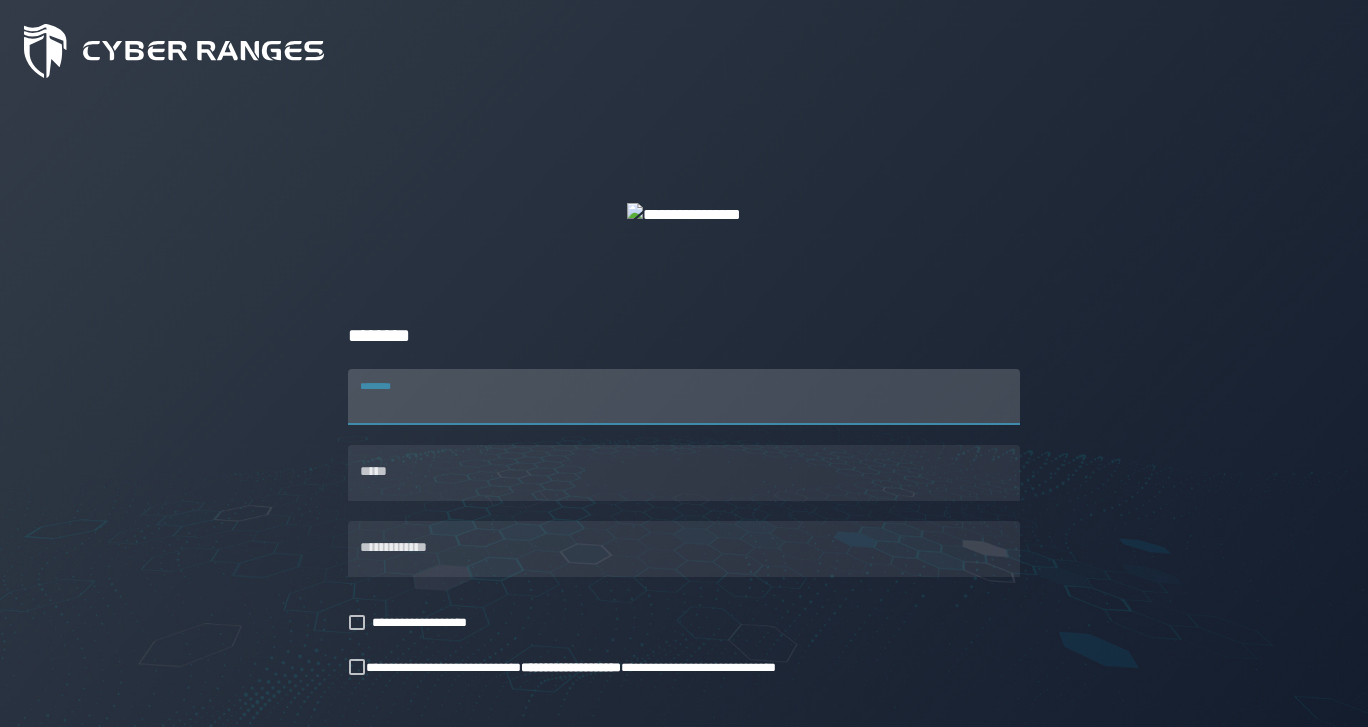 type on "*" 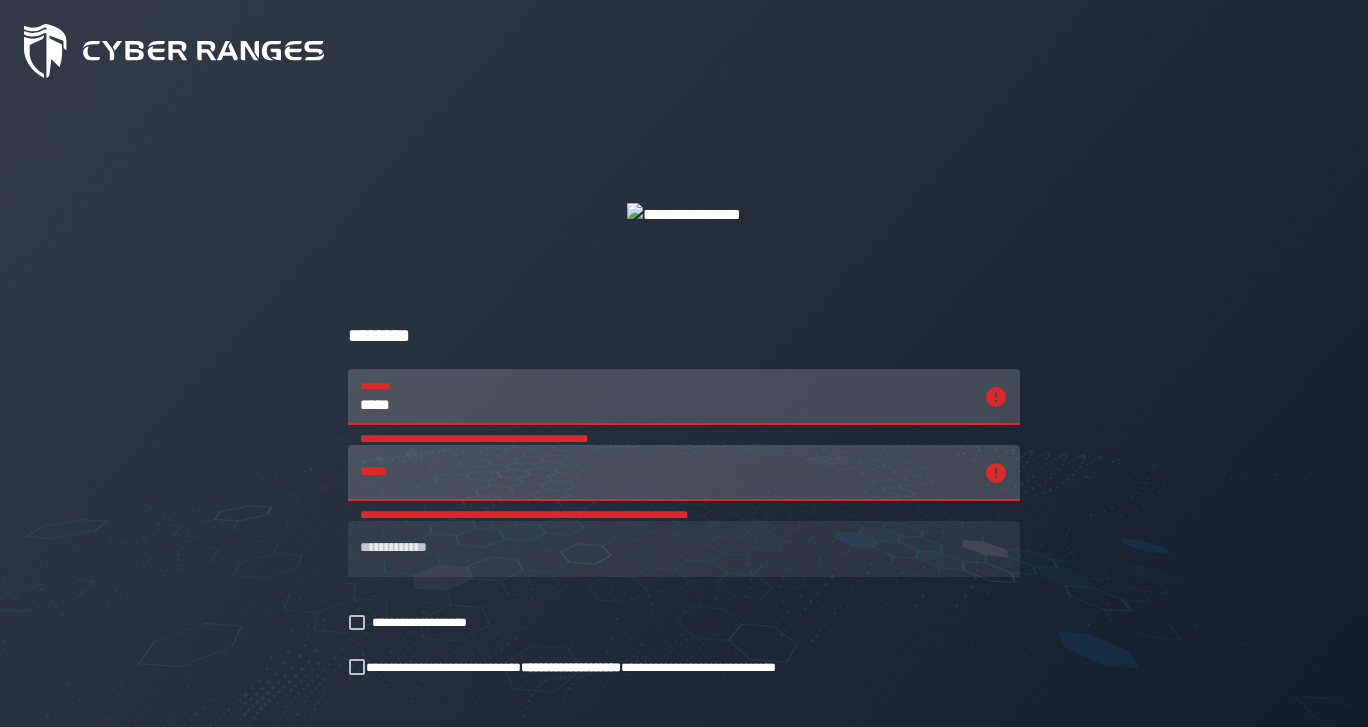 click on "*****" at bounding box center (666, 397) 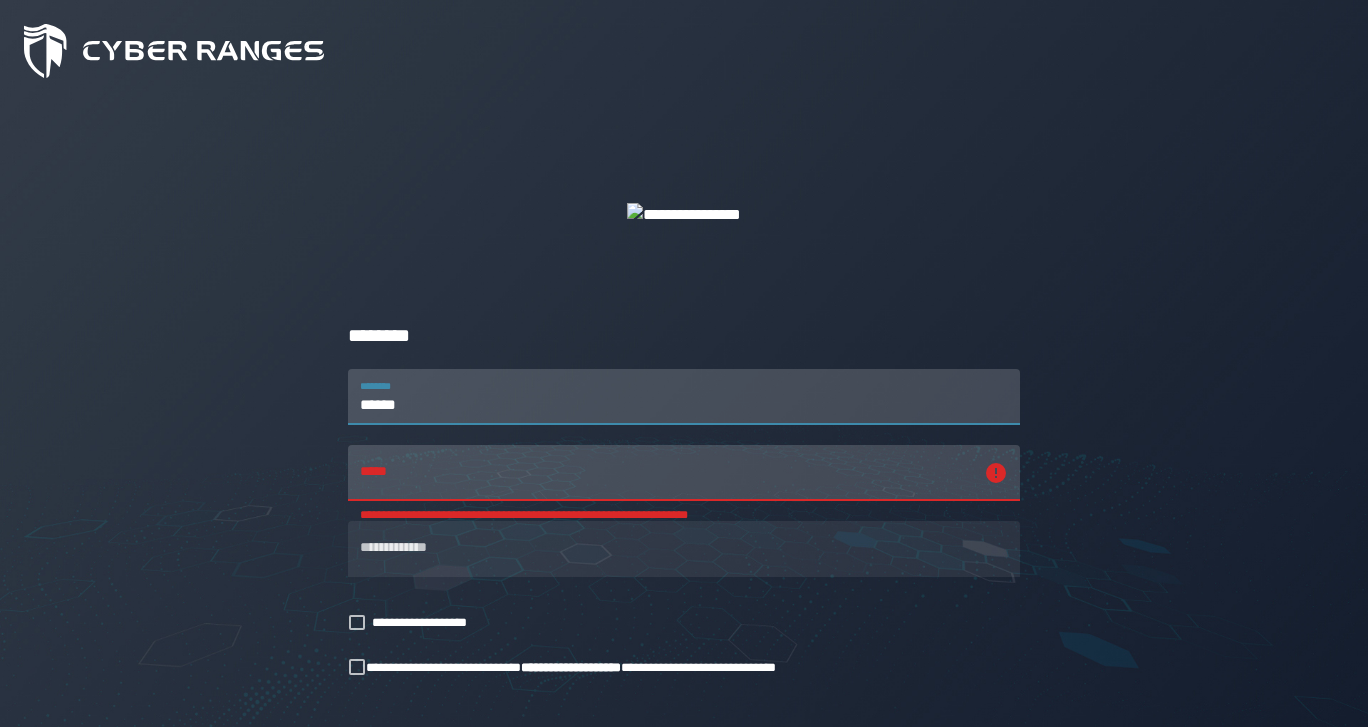 type on "*****" 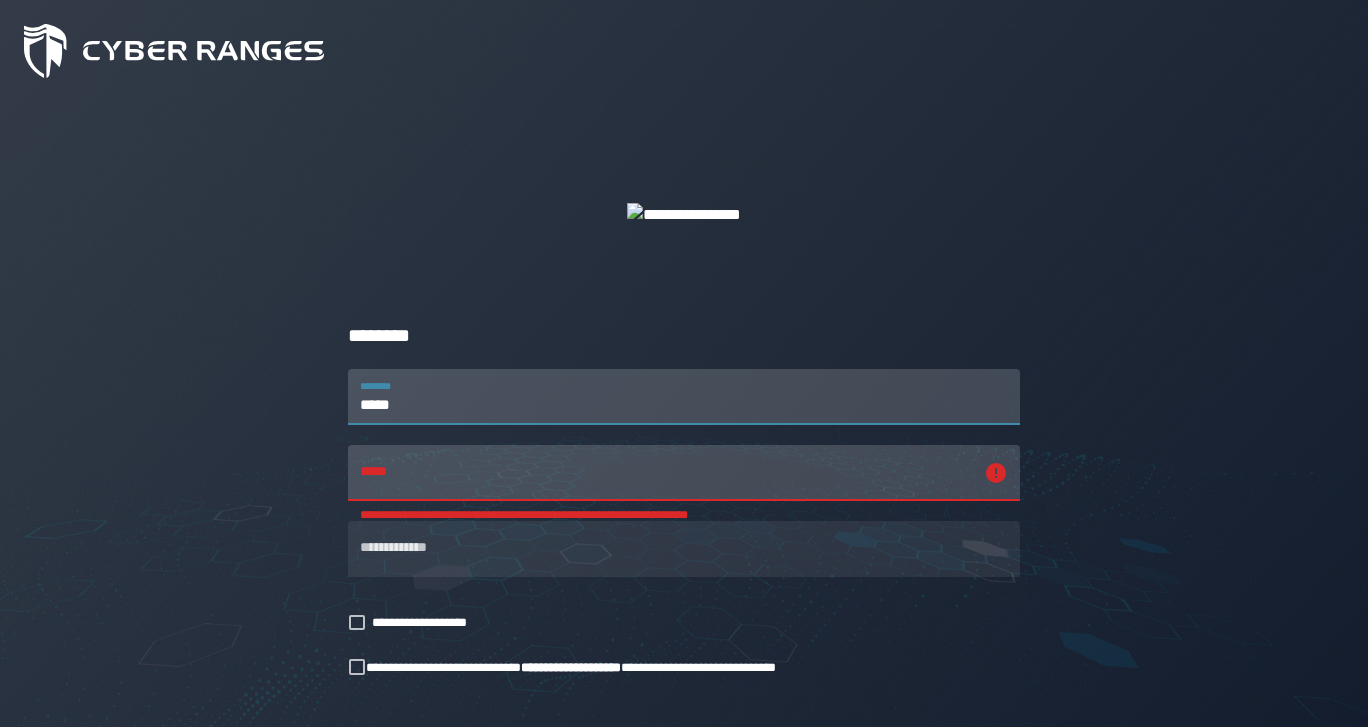 drag, startPoint x: 409, startPoint y: 440, endPoint x: 395, endPoint y: 471, distance: 34.0147 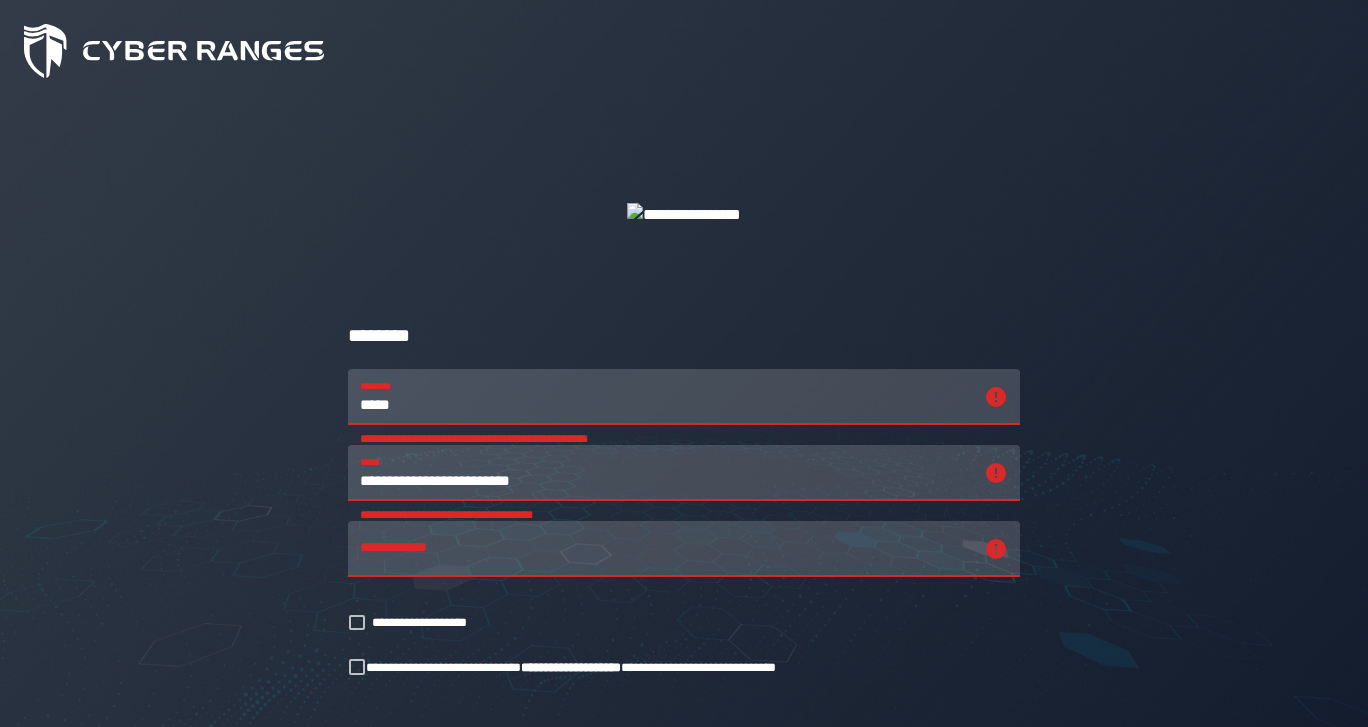 click on "**********" at bounding box center (666, 473) 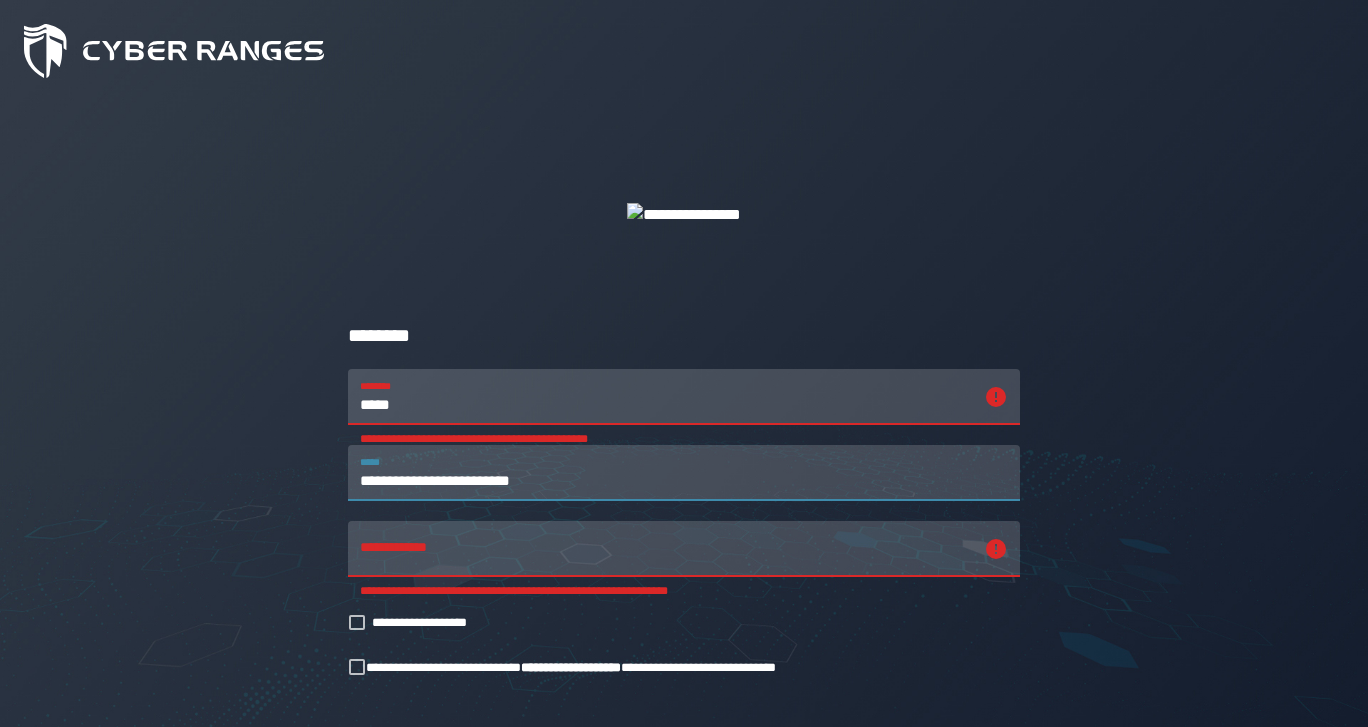 type on "**********" 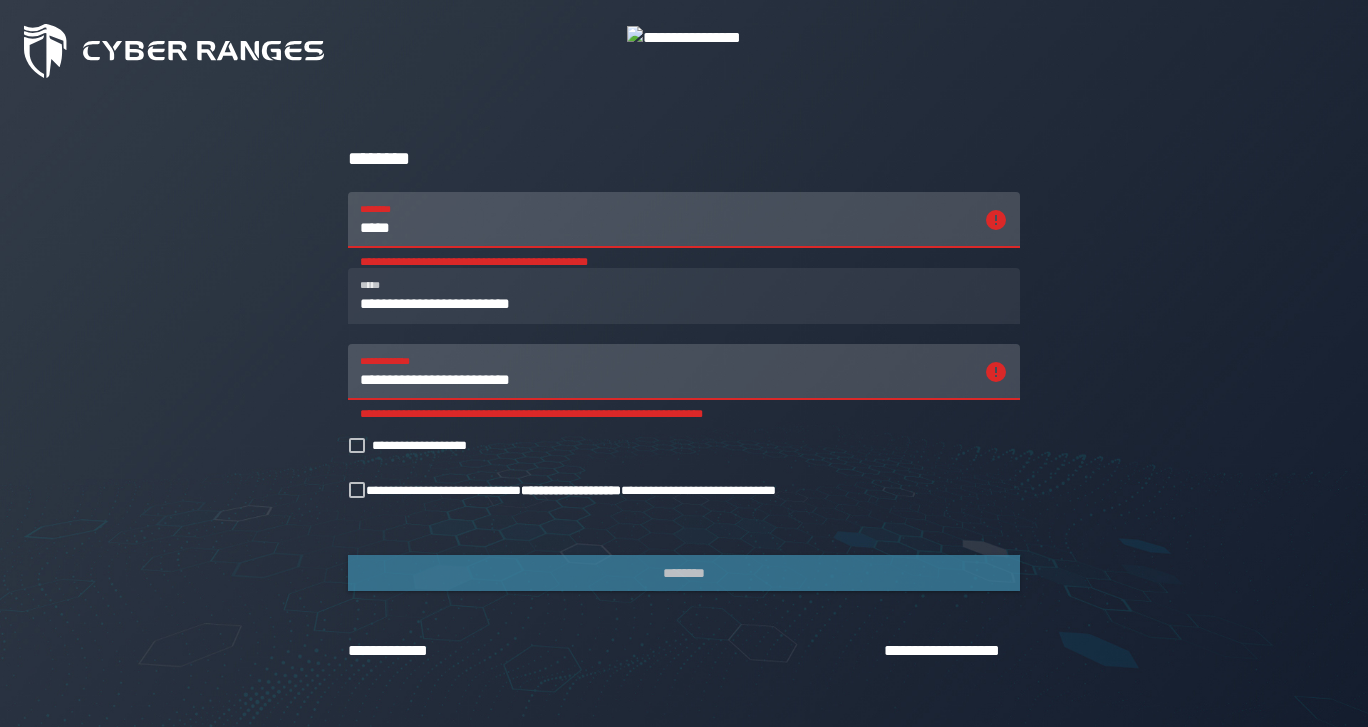 scroll, scrollTop: 177, scrollLeft: 0, axis: vertical 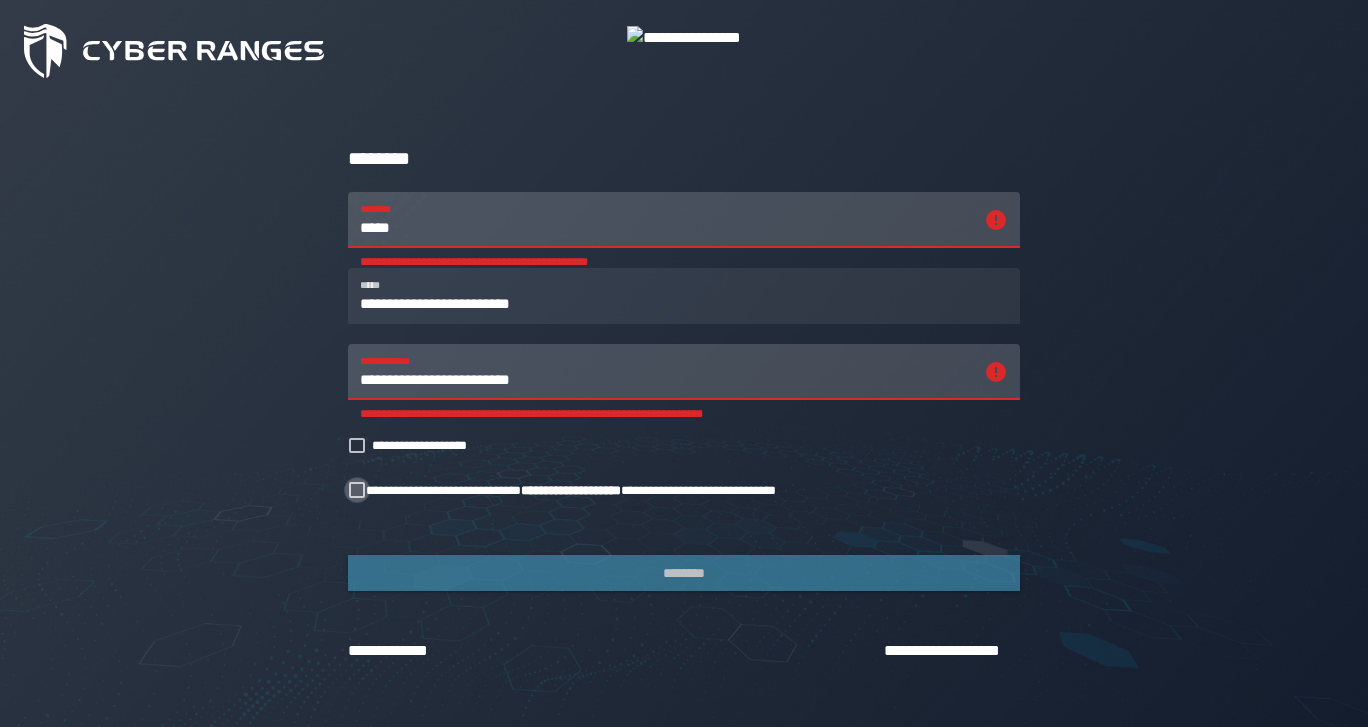 type on "**********" 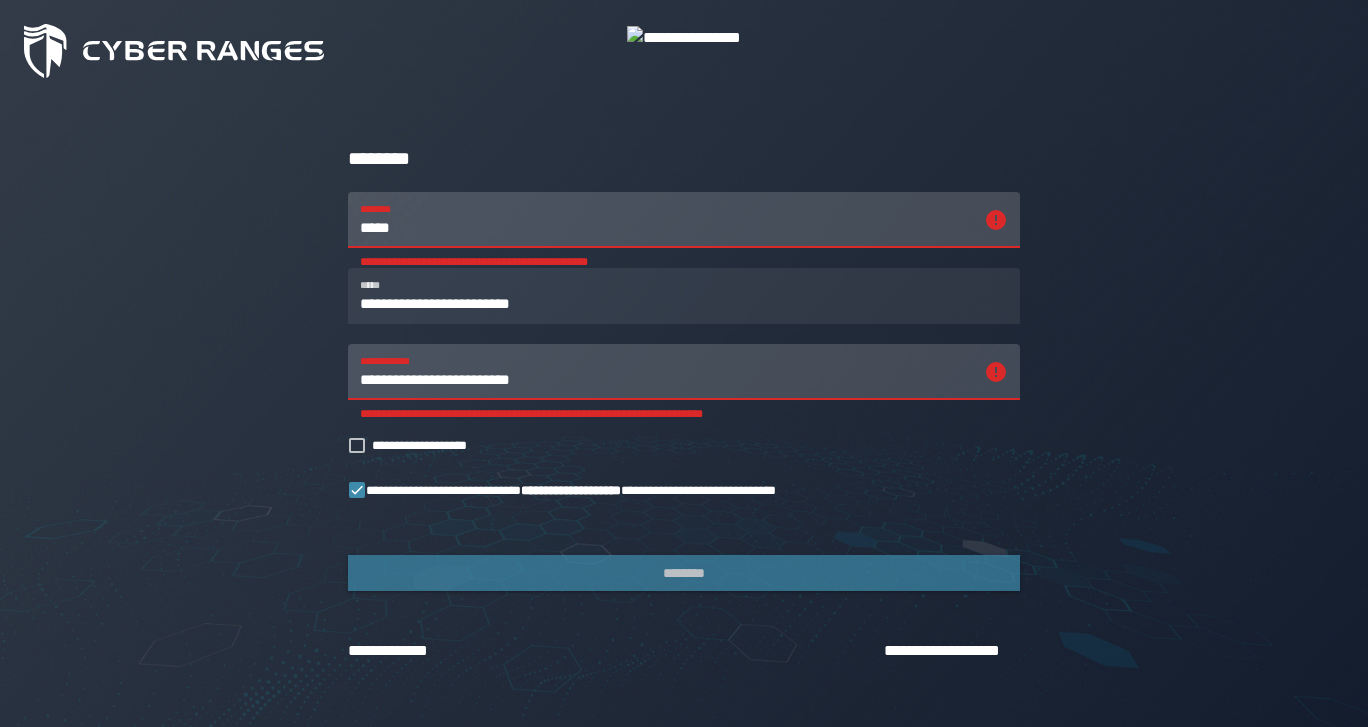 click on "********" at bounding box center (684, 573) 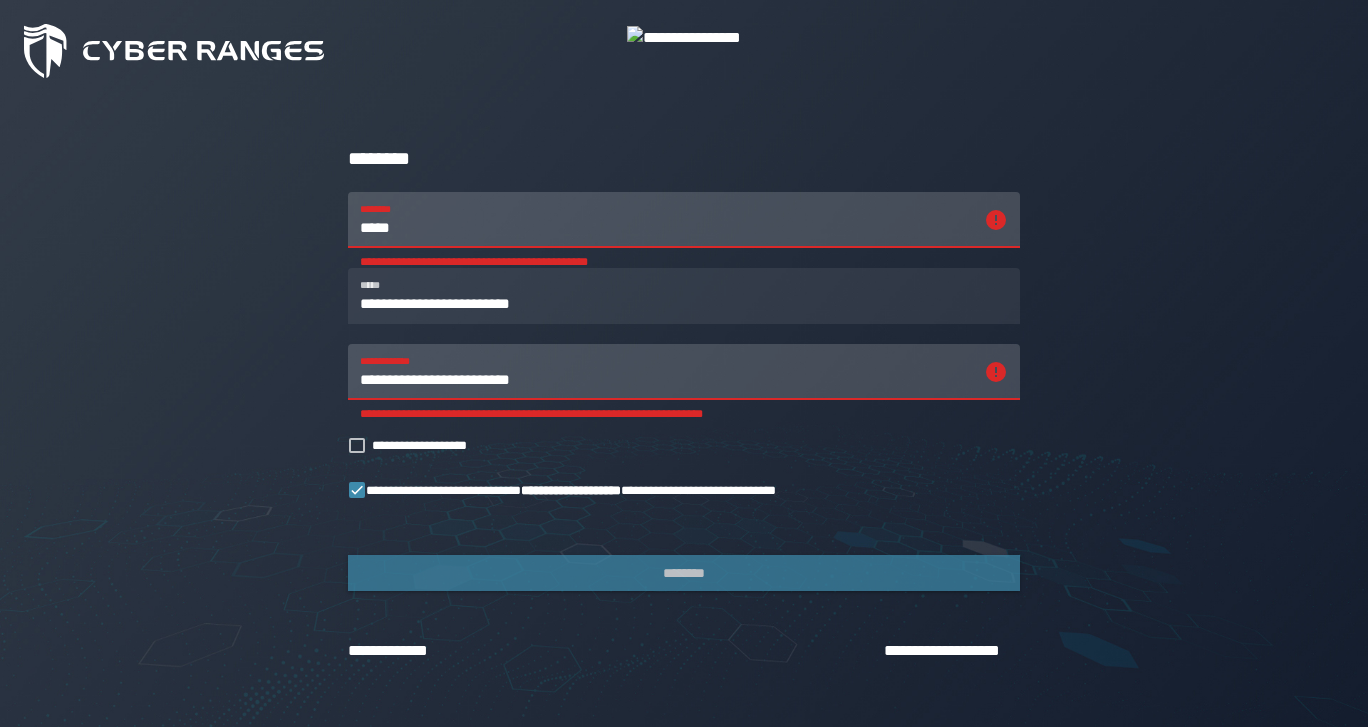 click on "********" at bounding box center (684, 573) 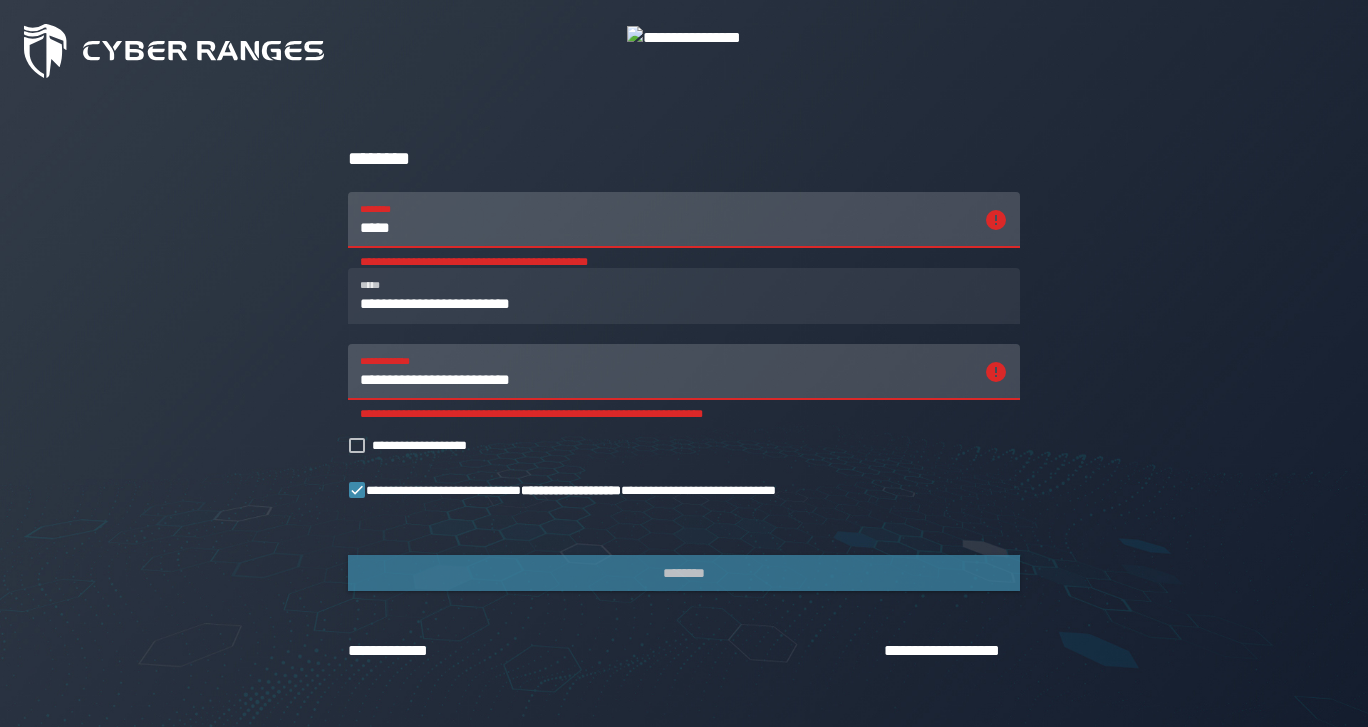 click on "*****" at bounding box center [666, 220] 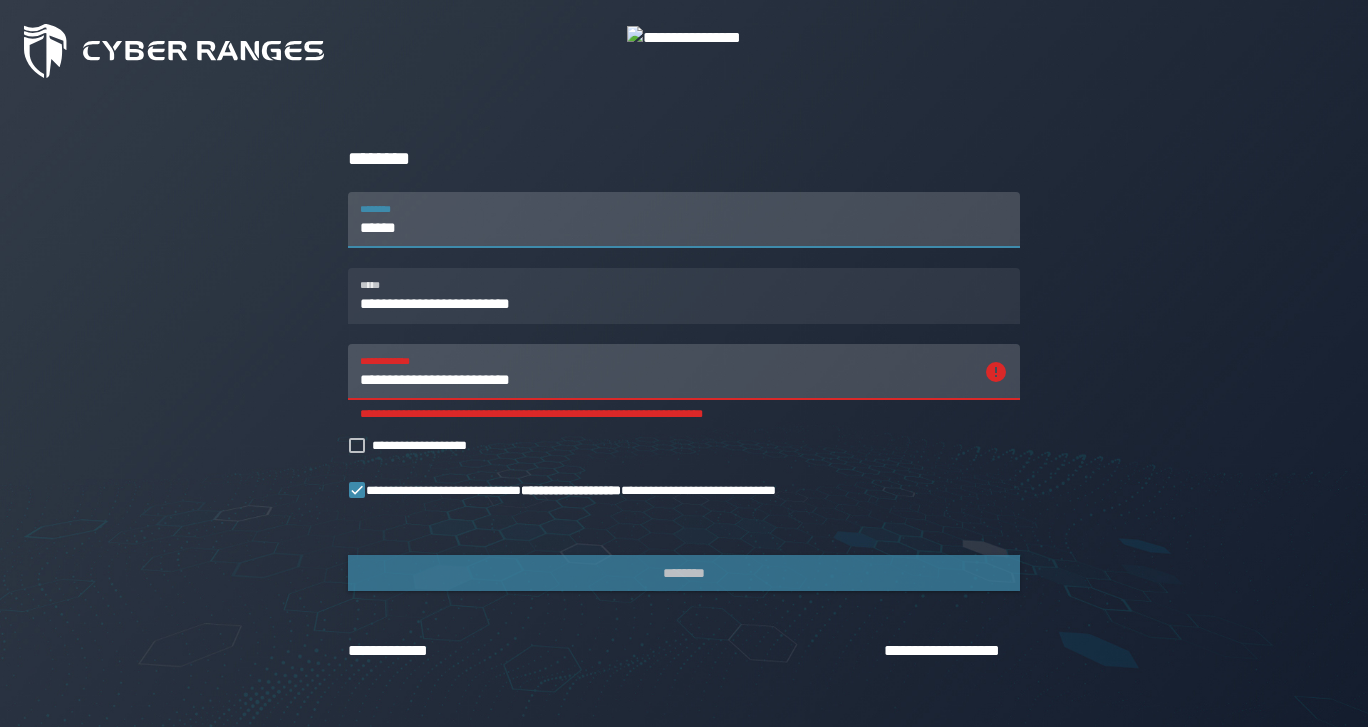 type on "******" 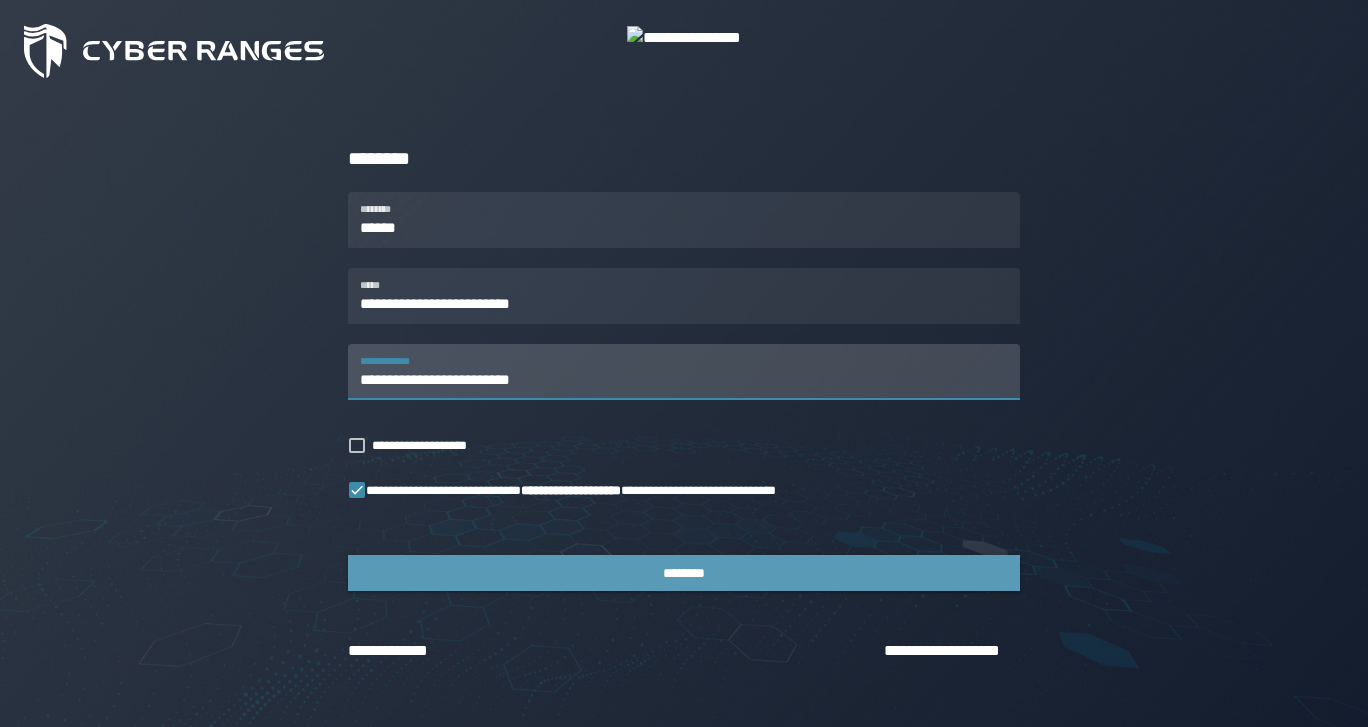 type on "**********" 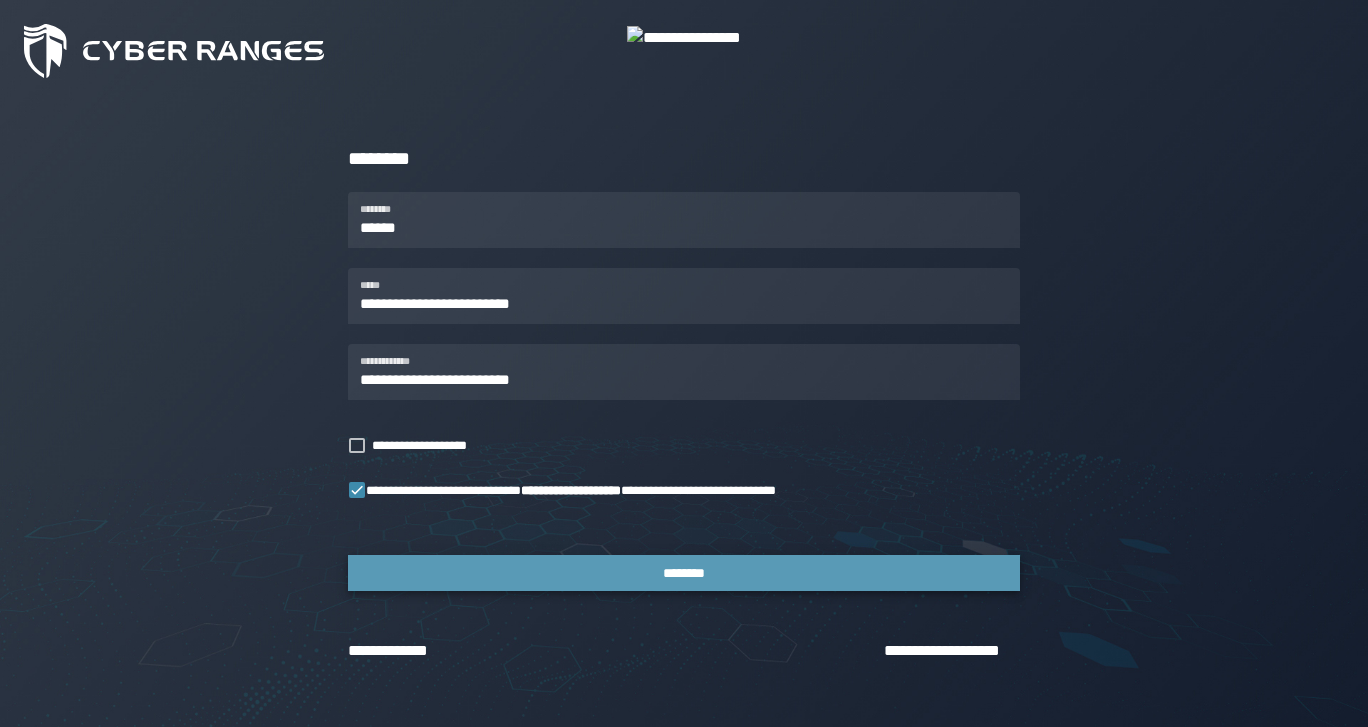 click on "********" at bounding box center (684, 573) 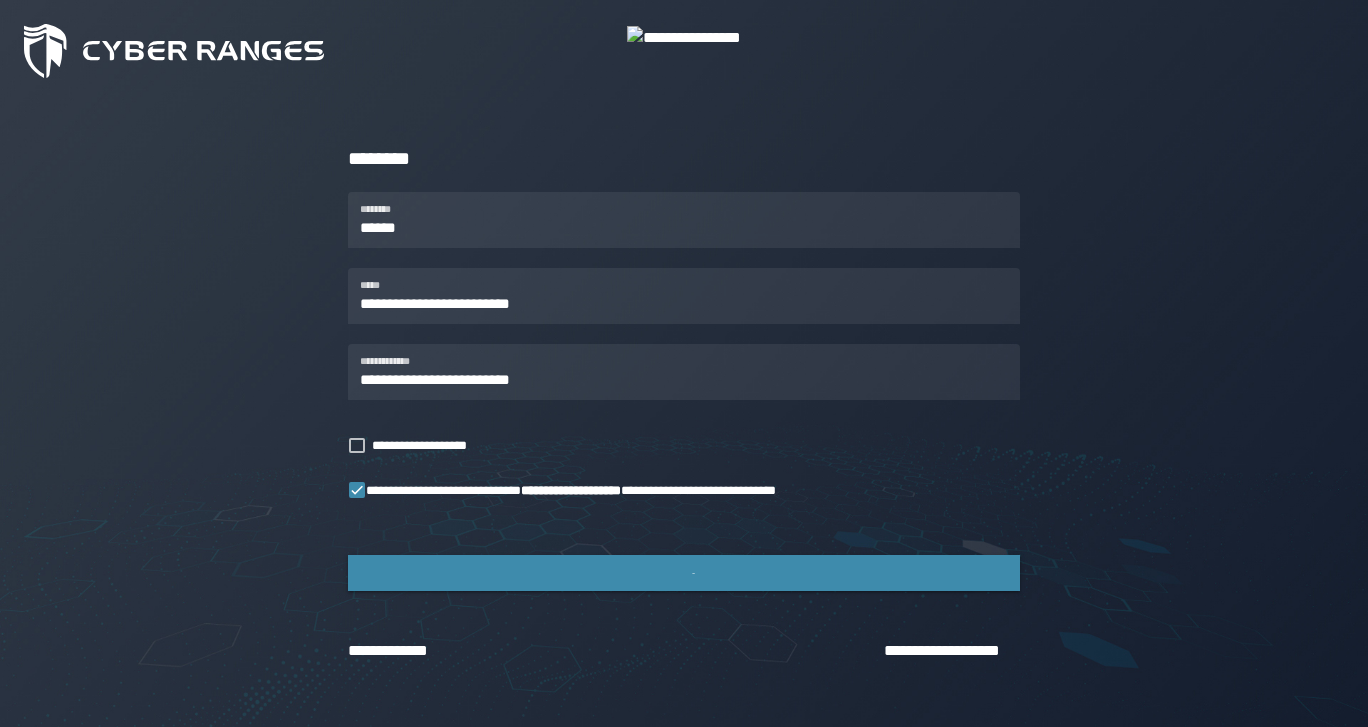 scroll, scrollTop: 0, scrollLeft: 0, axis: both 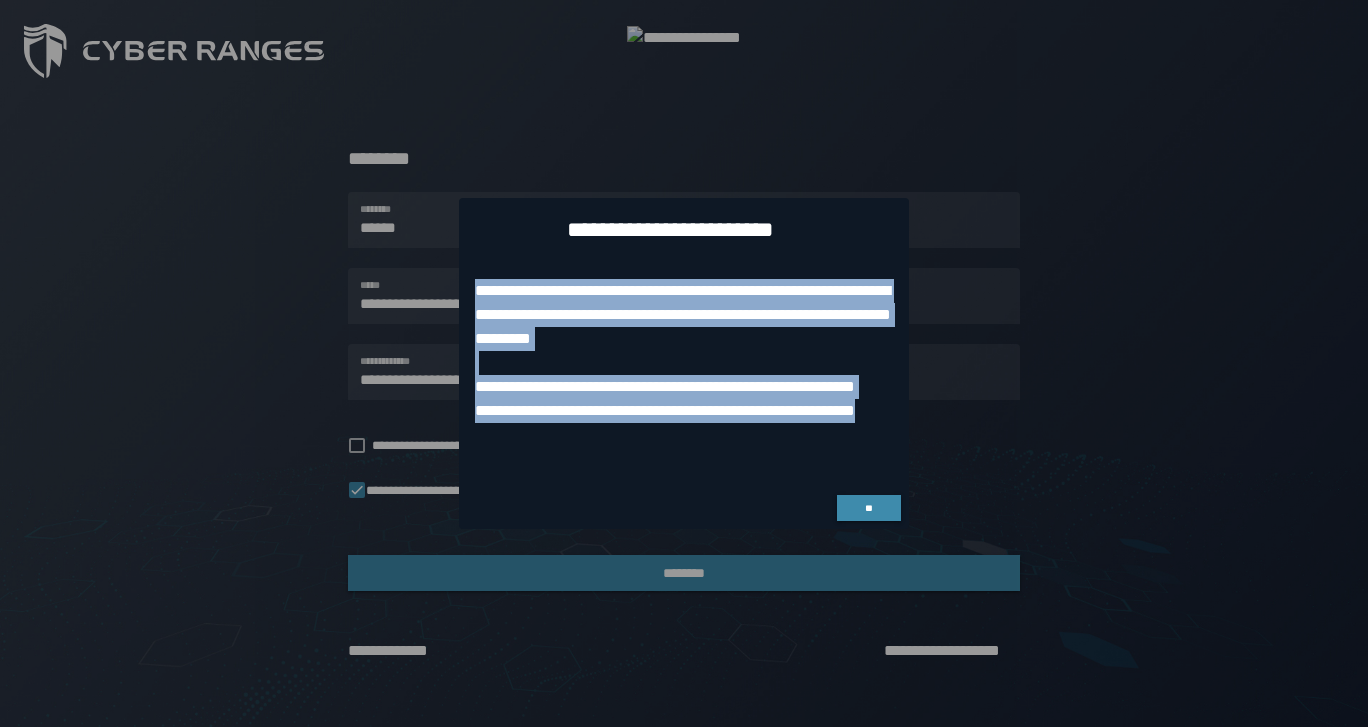 drag, startPoint x: 475, startPoint y: 282, endPoint x: 688, endPoint y: 470, distance: 284.10034 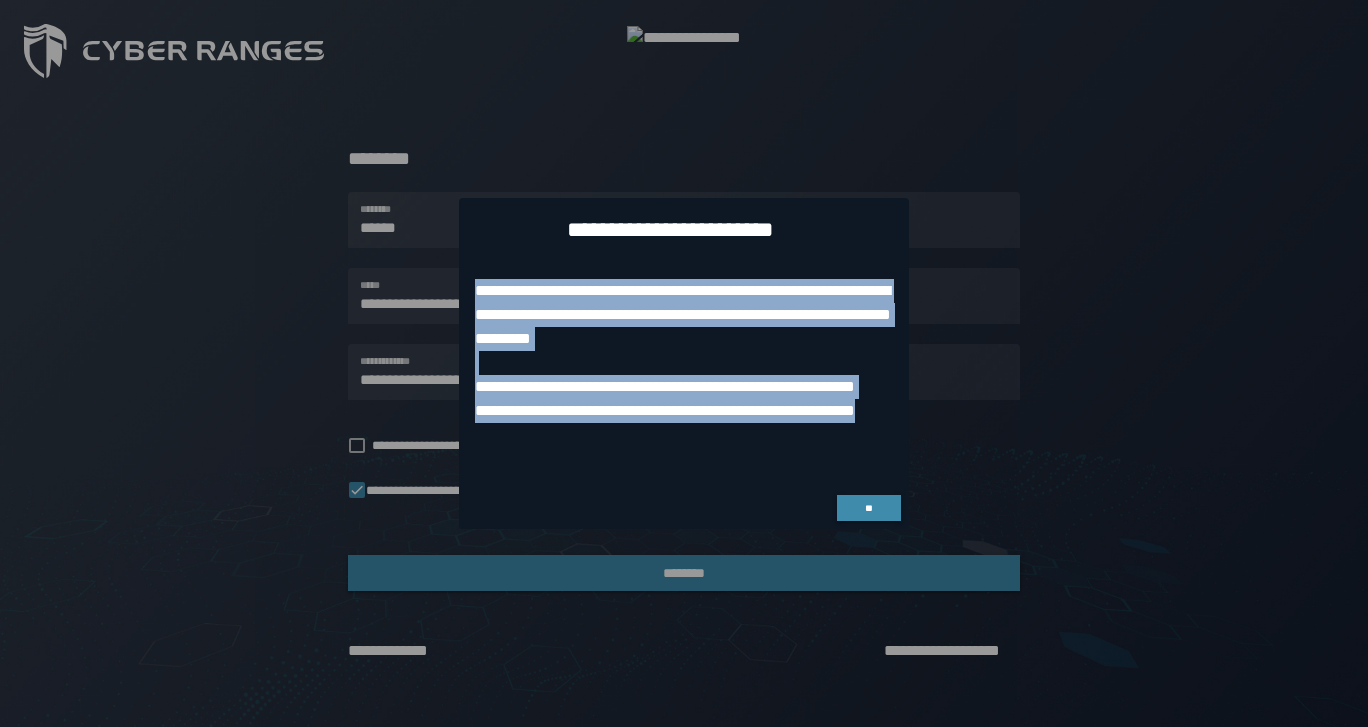 click on "**********" at bounding box center (684, 375) 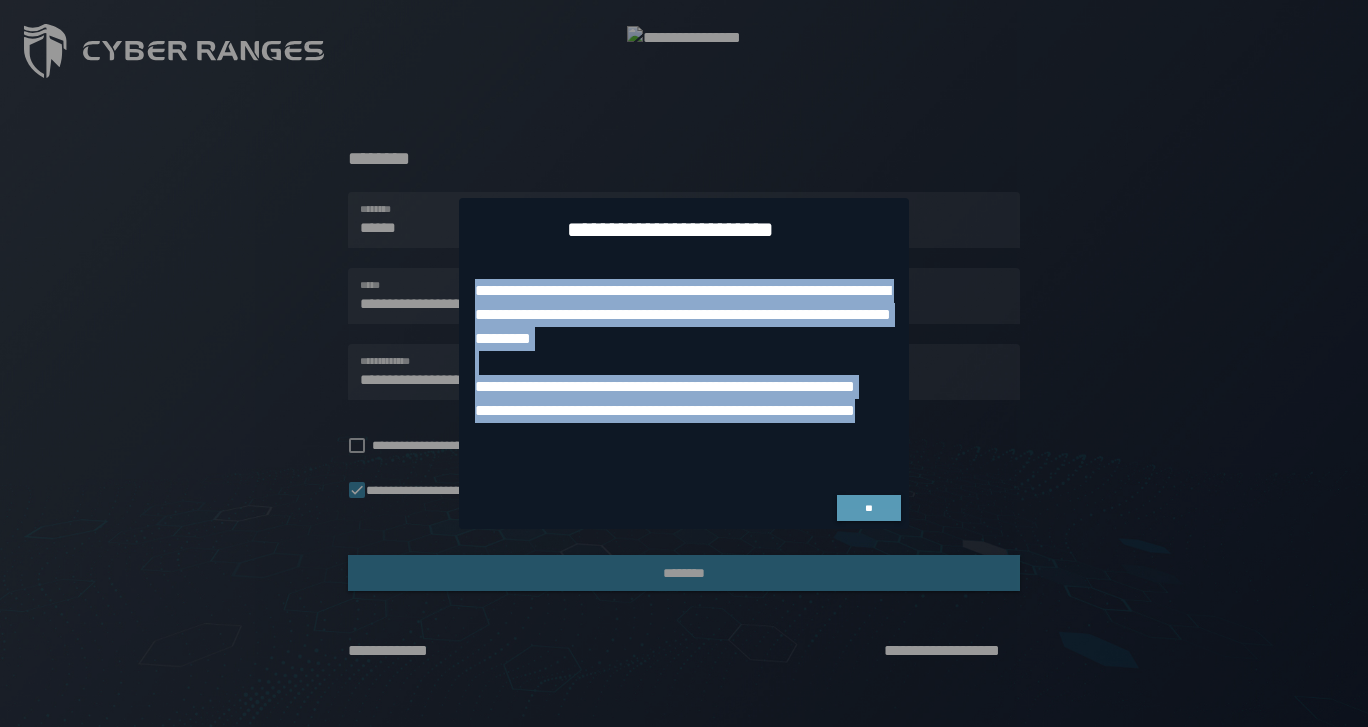 click on "**" at bounding box center [868, 508] 